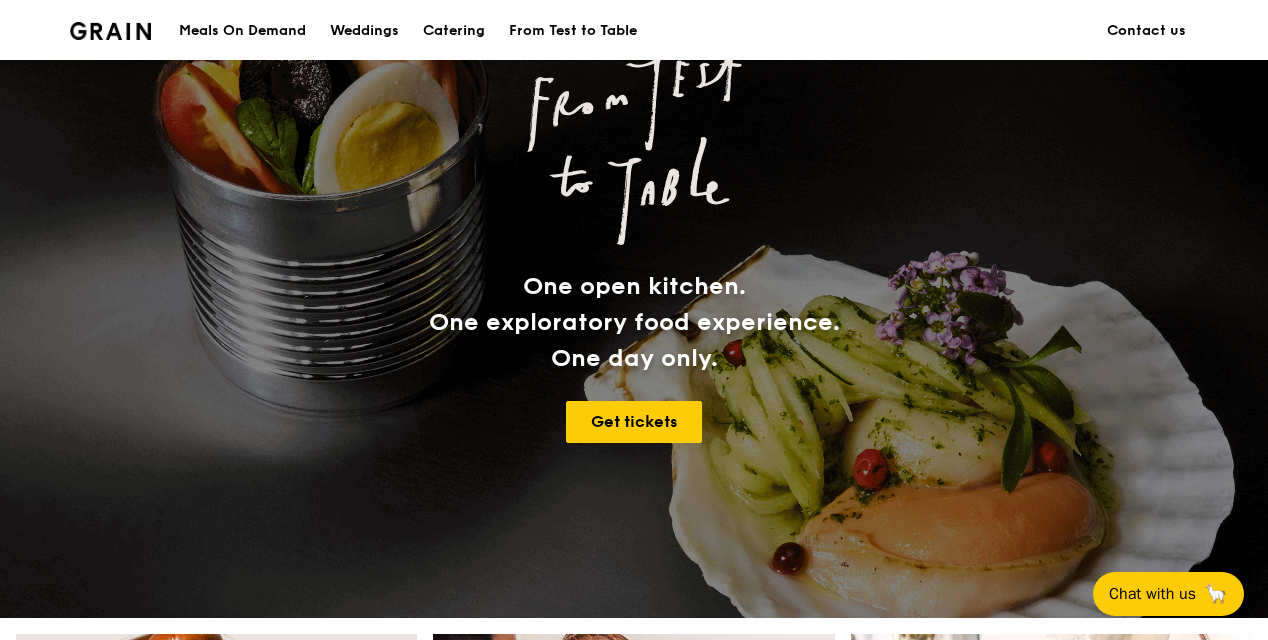 scroll, scrollTop: 182, scrollLeft: 0, axis: vertical 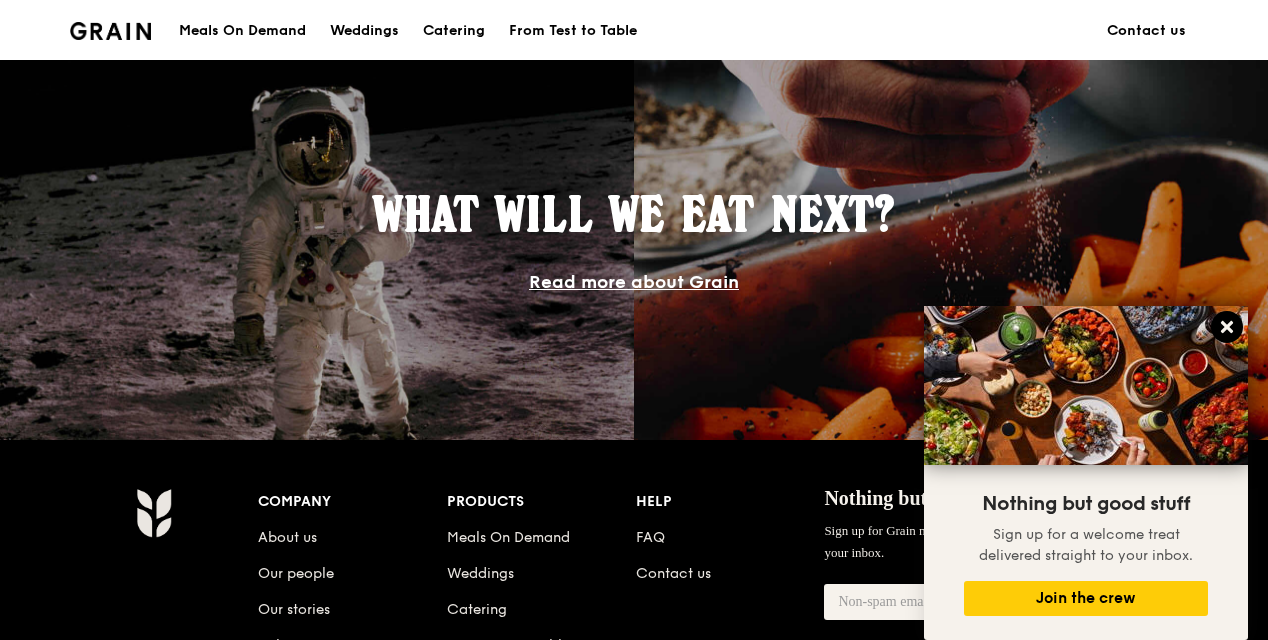 click 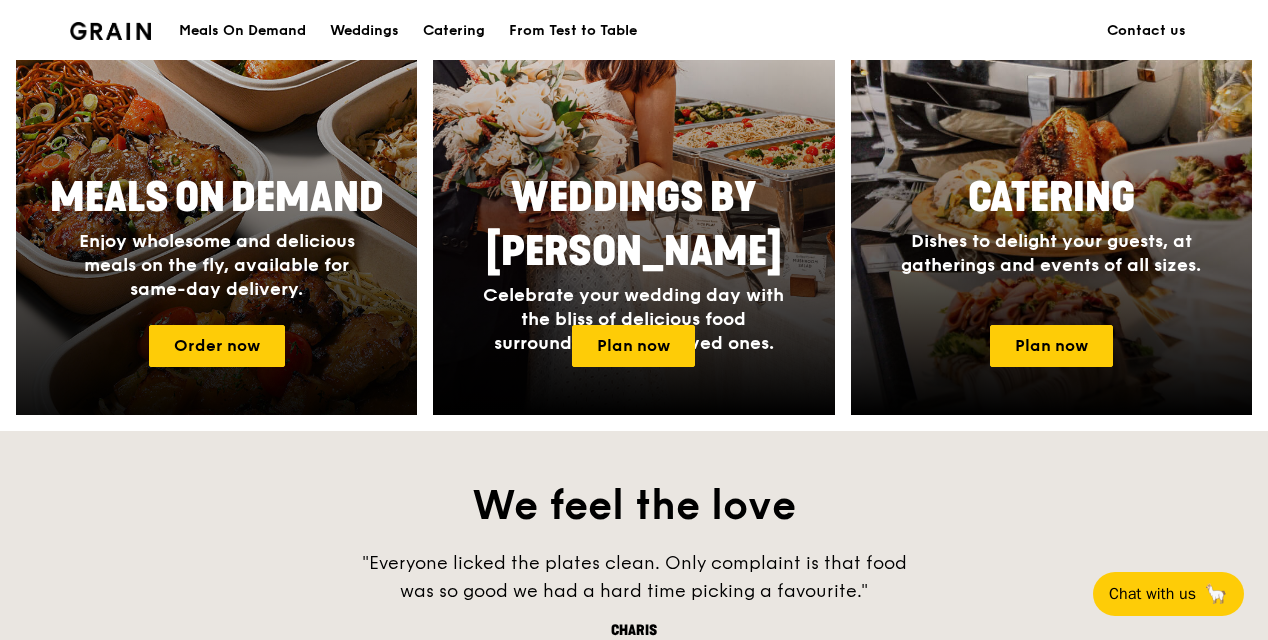 scroll, scrollTop: 957, scrollLeft: 0, axis: vertical 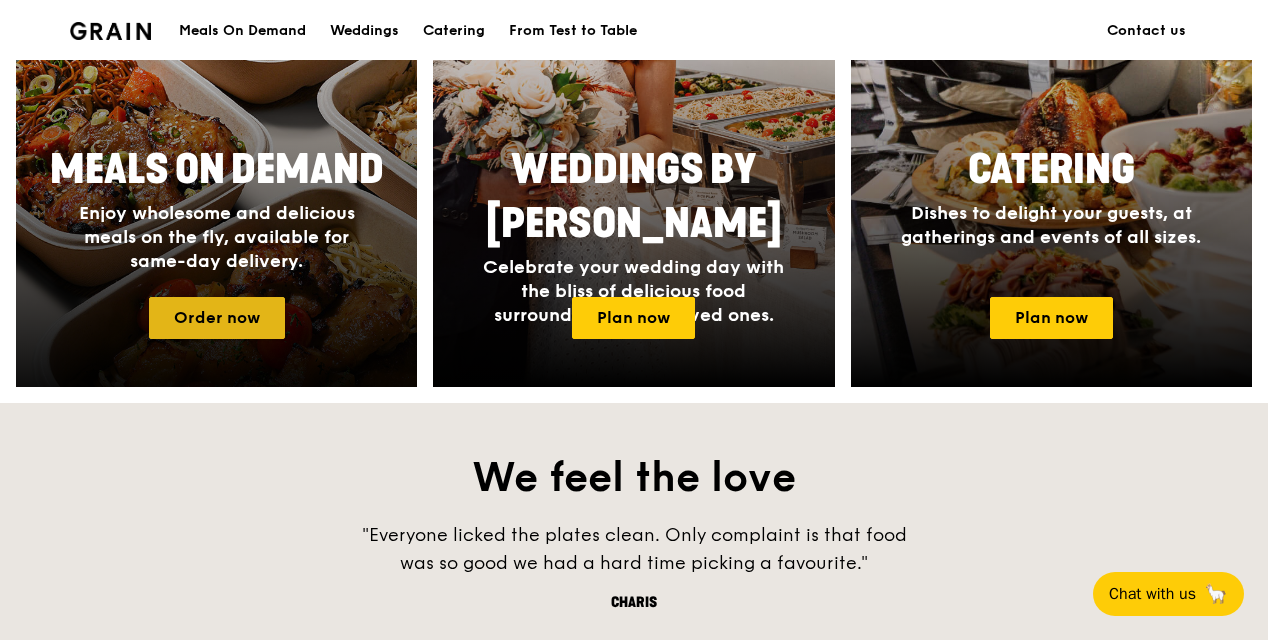 click on "Order now" at bounding box center (217, 318) 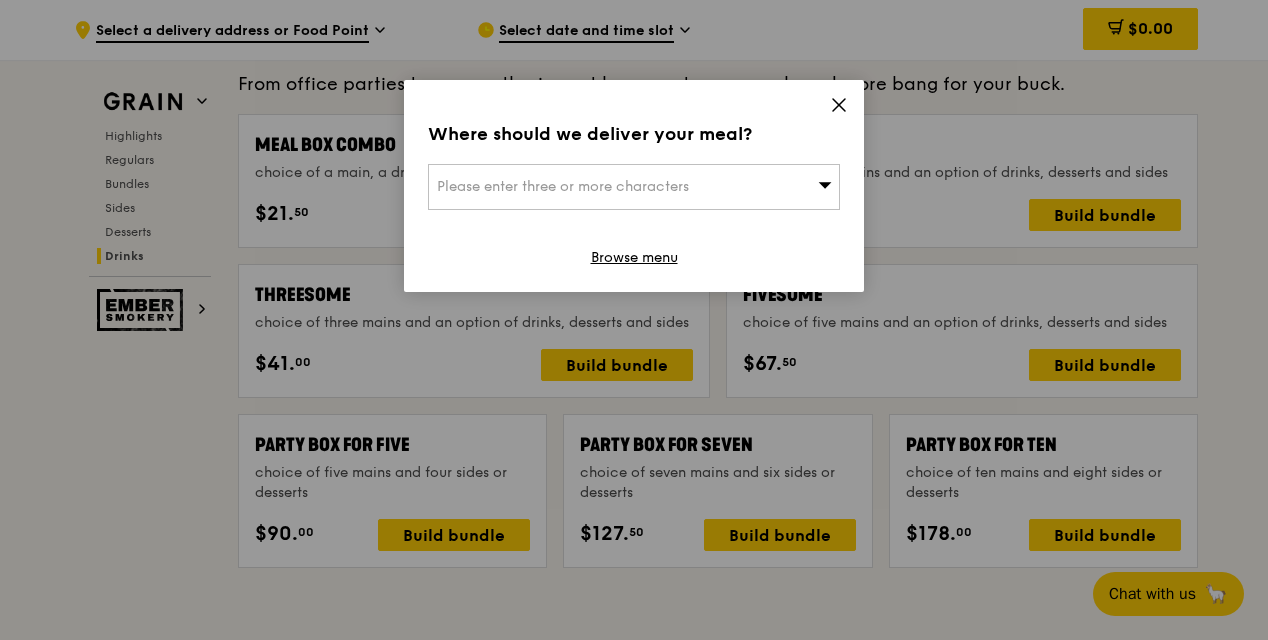 scroll, scrollTop: 8463, scrollLeft: 0, axis: vertical 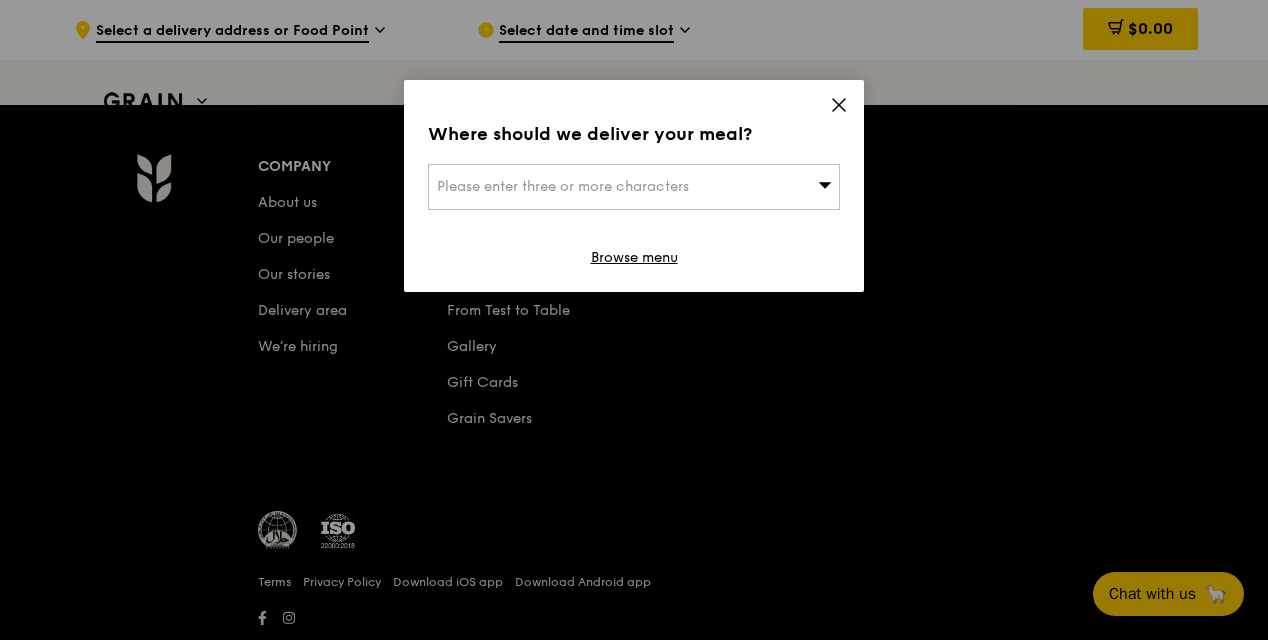 click 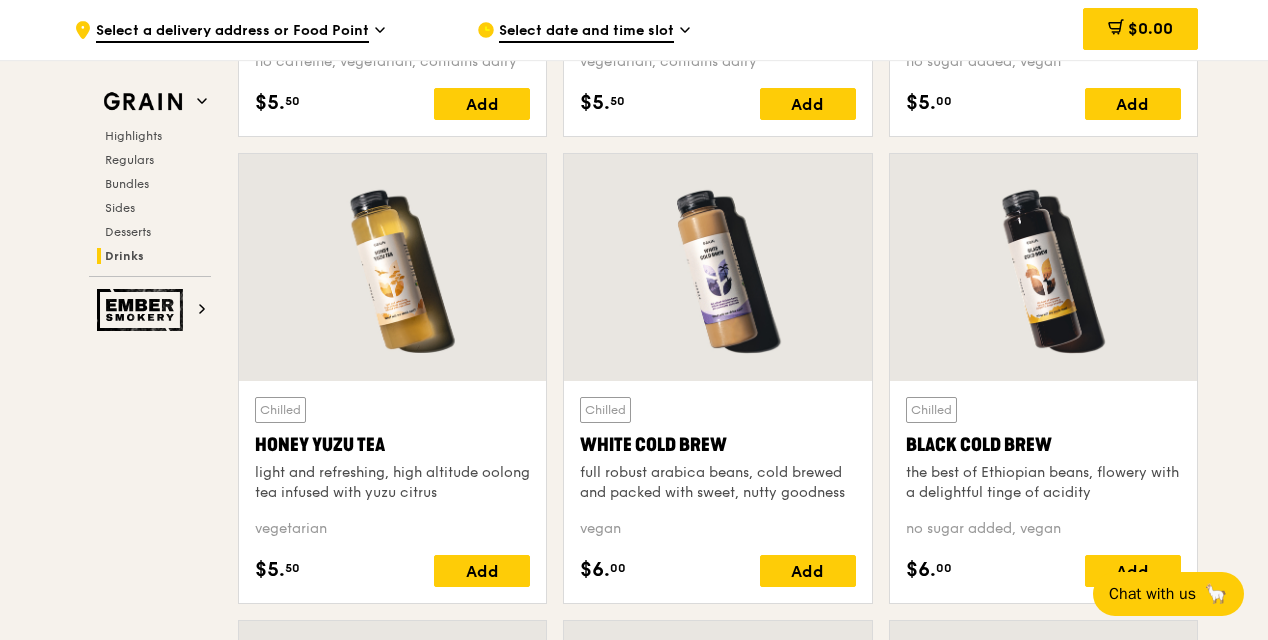 scroll, scrollTop: 7398, scrollLeft: 0, axis: vertical 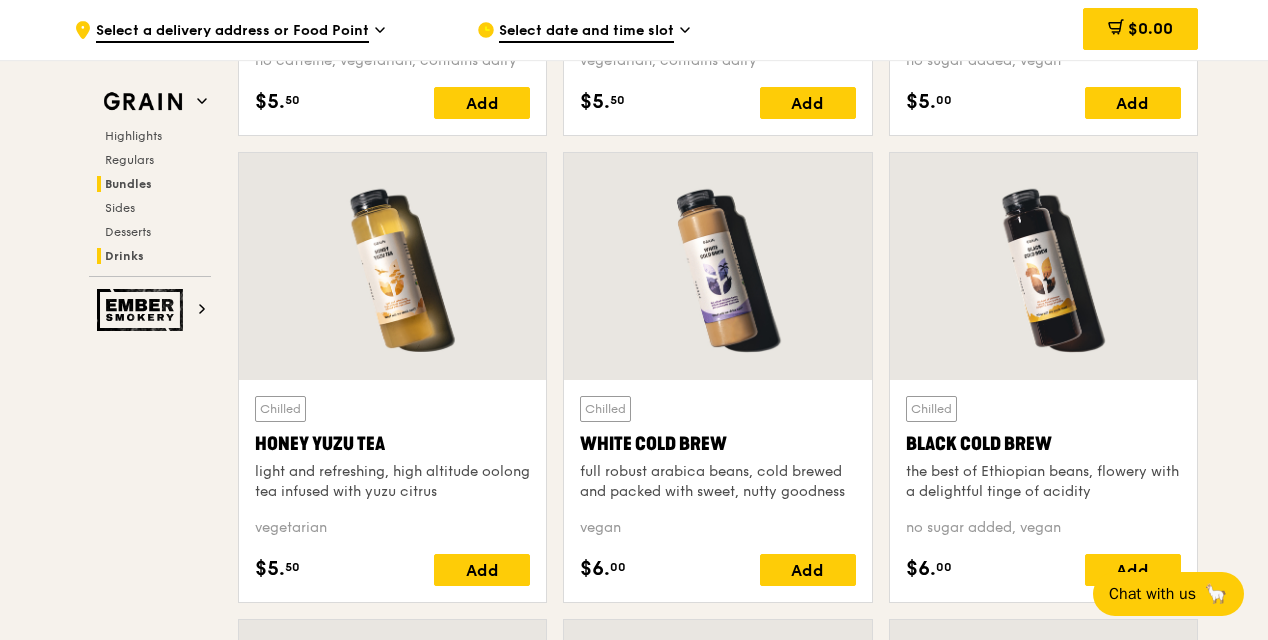 click on "Bundles" at bounding box center (128, 184) 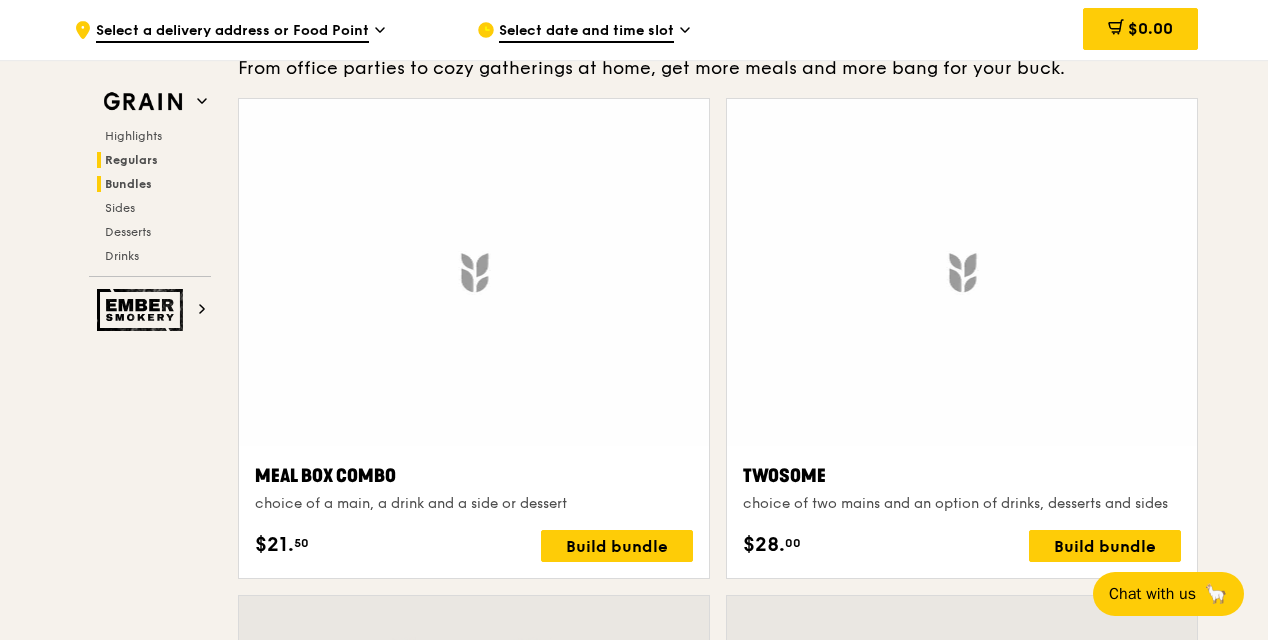 click on "Regulars" at bounding box center (131, 160) 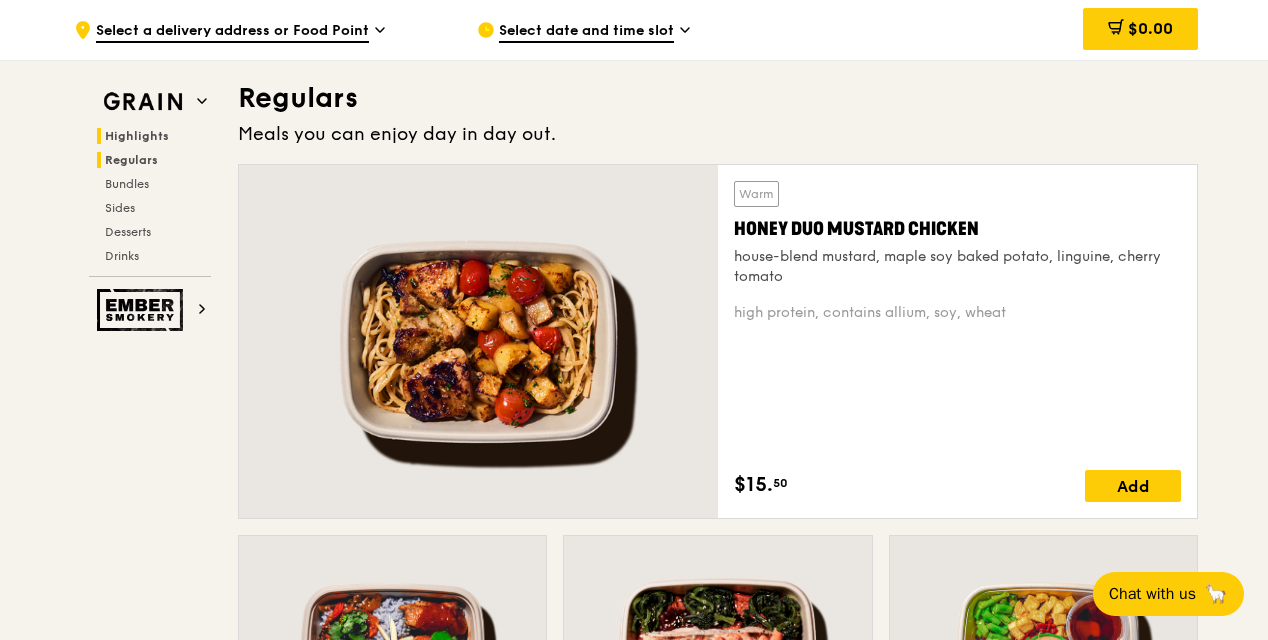 click on "Highlights" at bounding box center [137, 136] 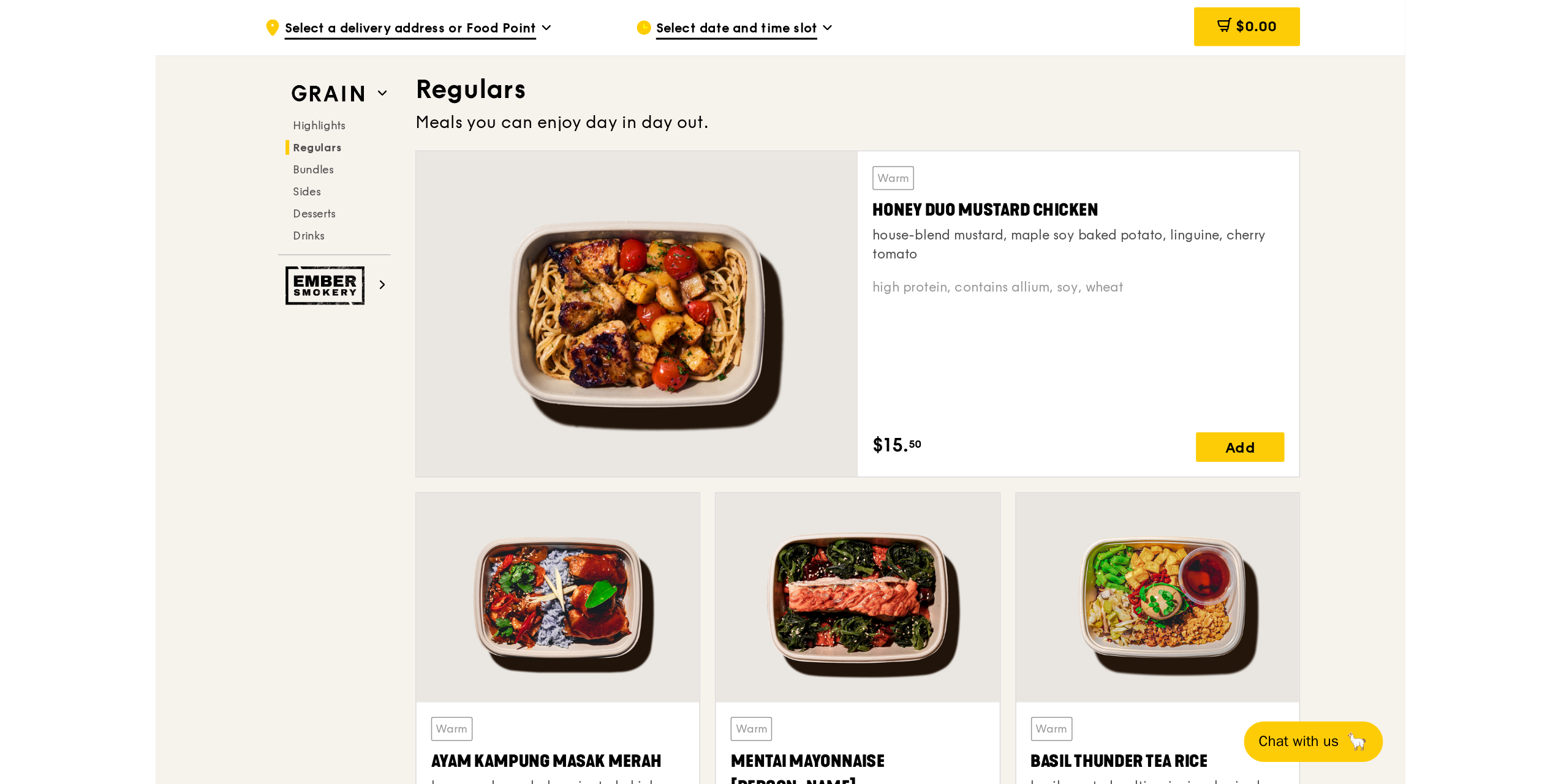 scroll, scrollTop: 805, scrollLeft: 0, axis: vertical 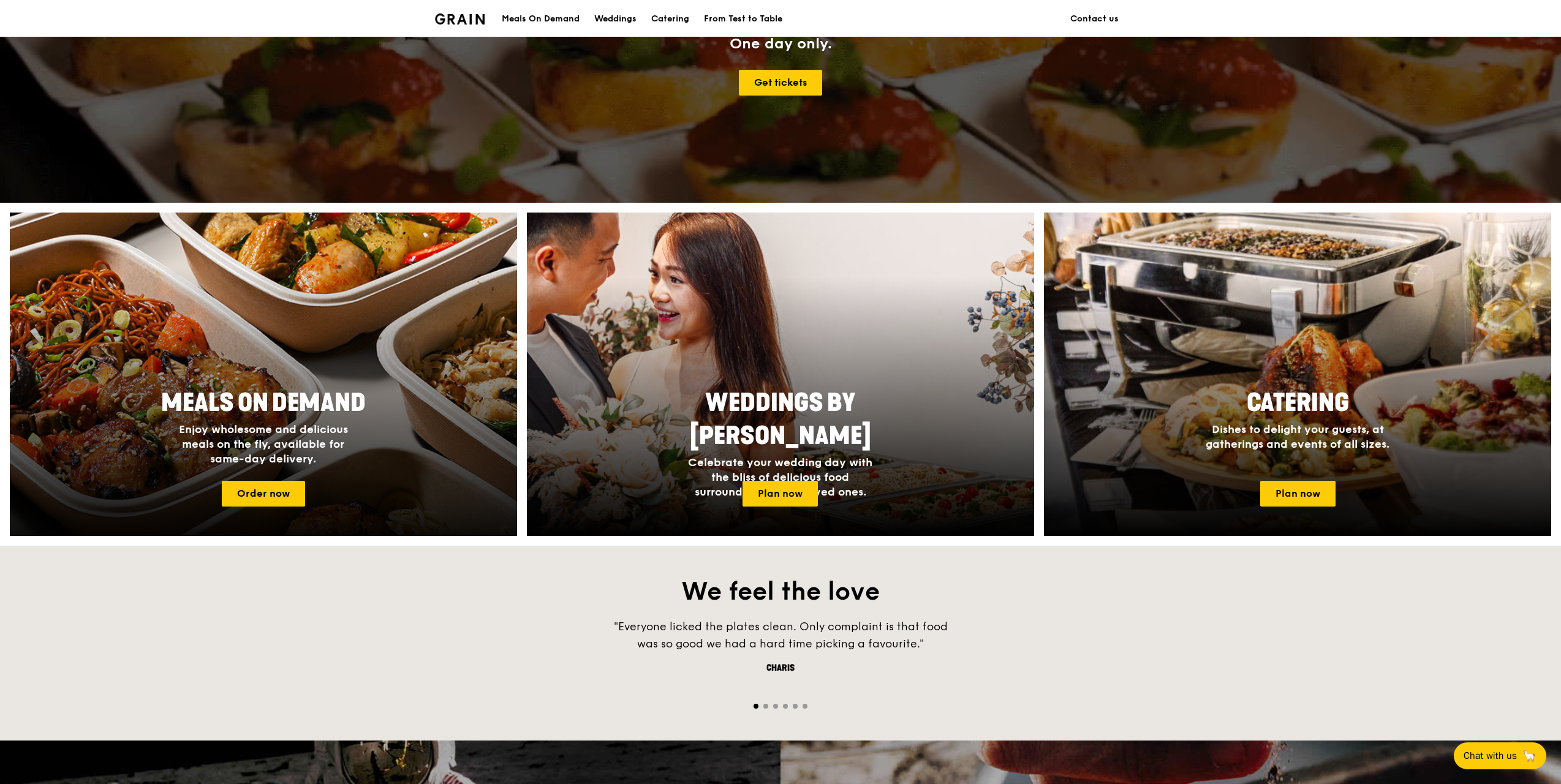click at bounding box center (263, 374) 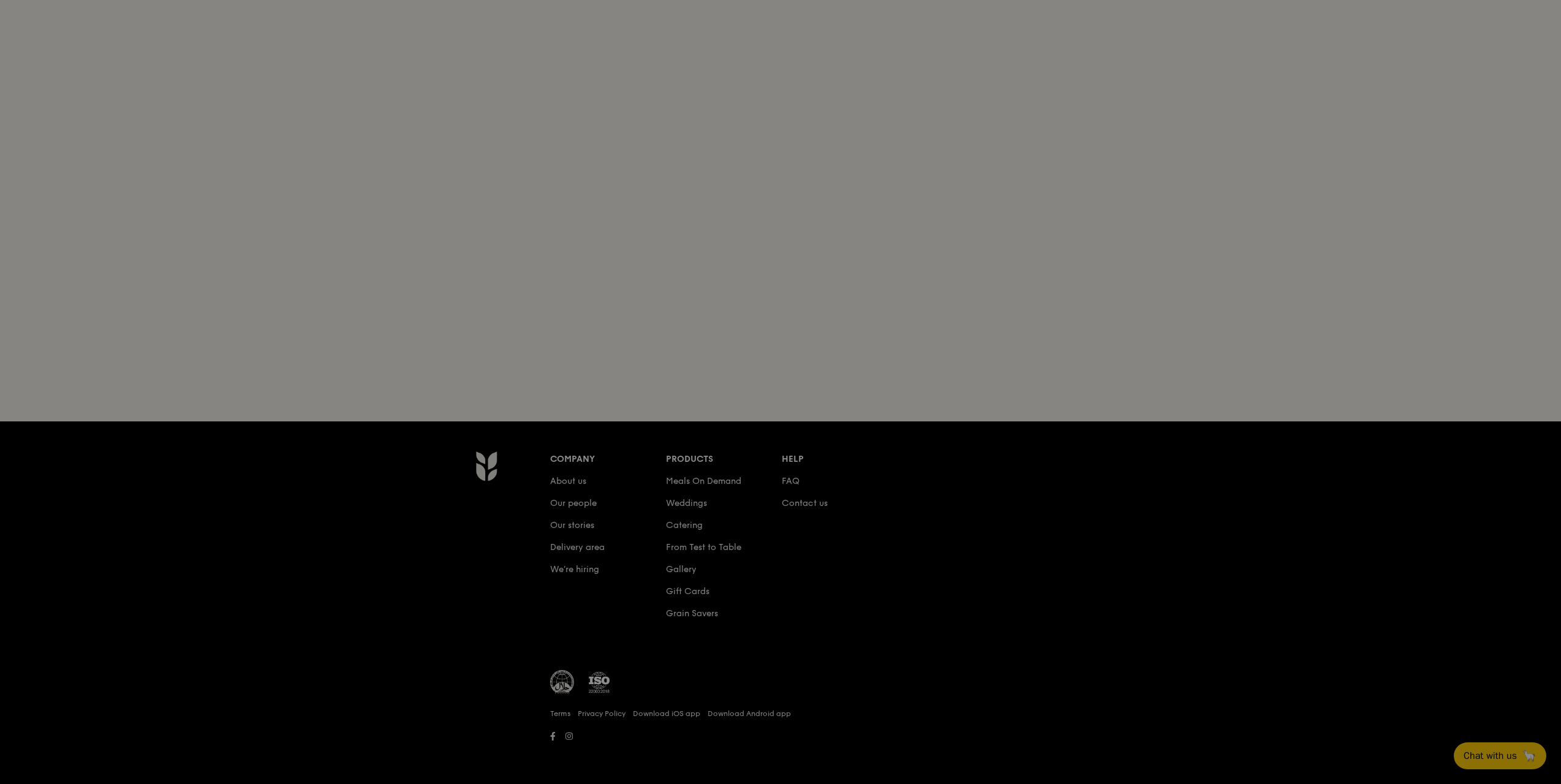 scroll, scrollTop: 0, scrollLeft: 0, axis: both 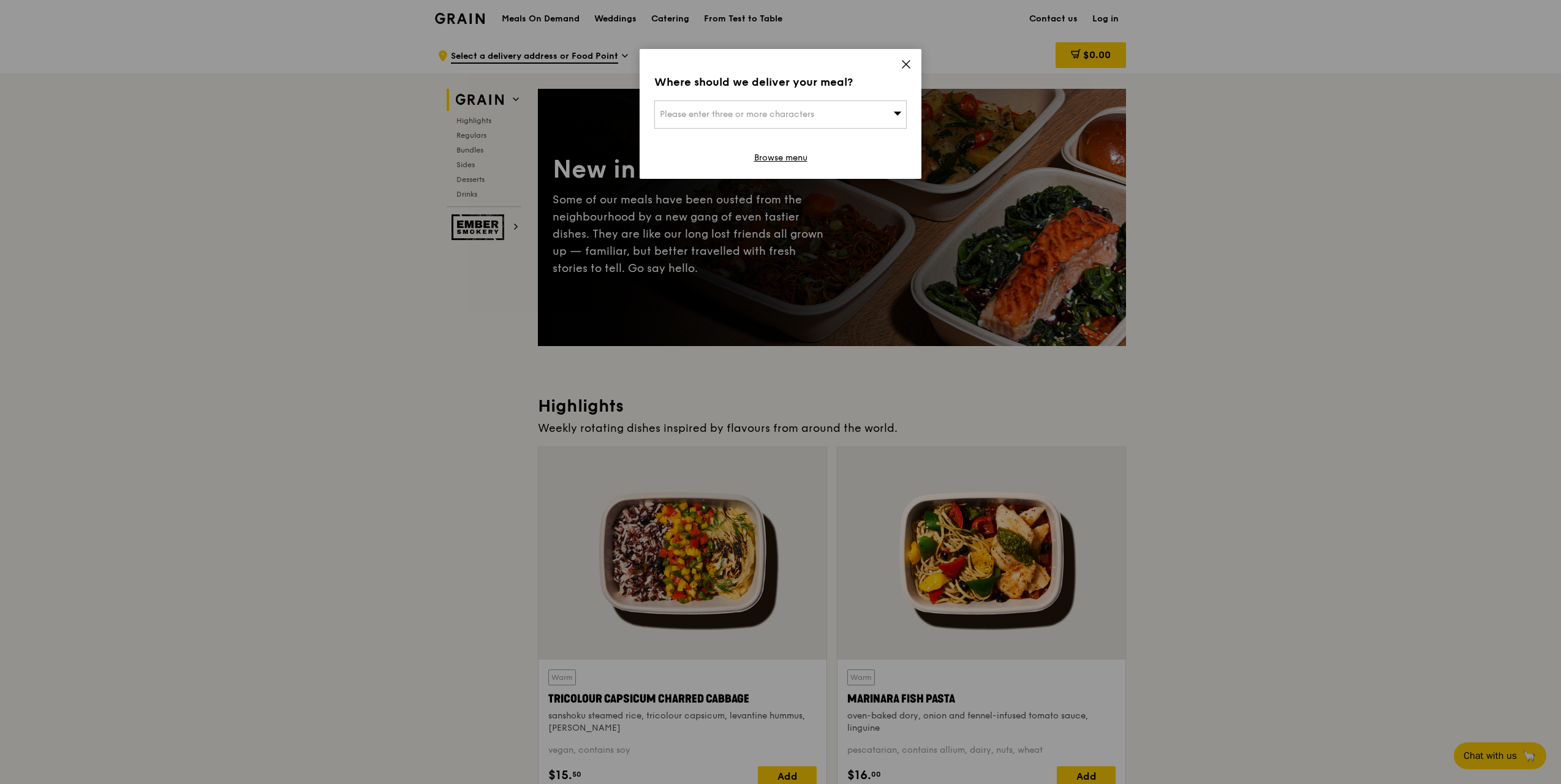 click 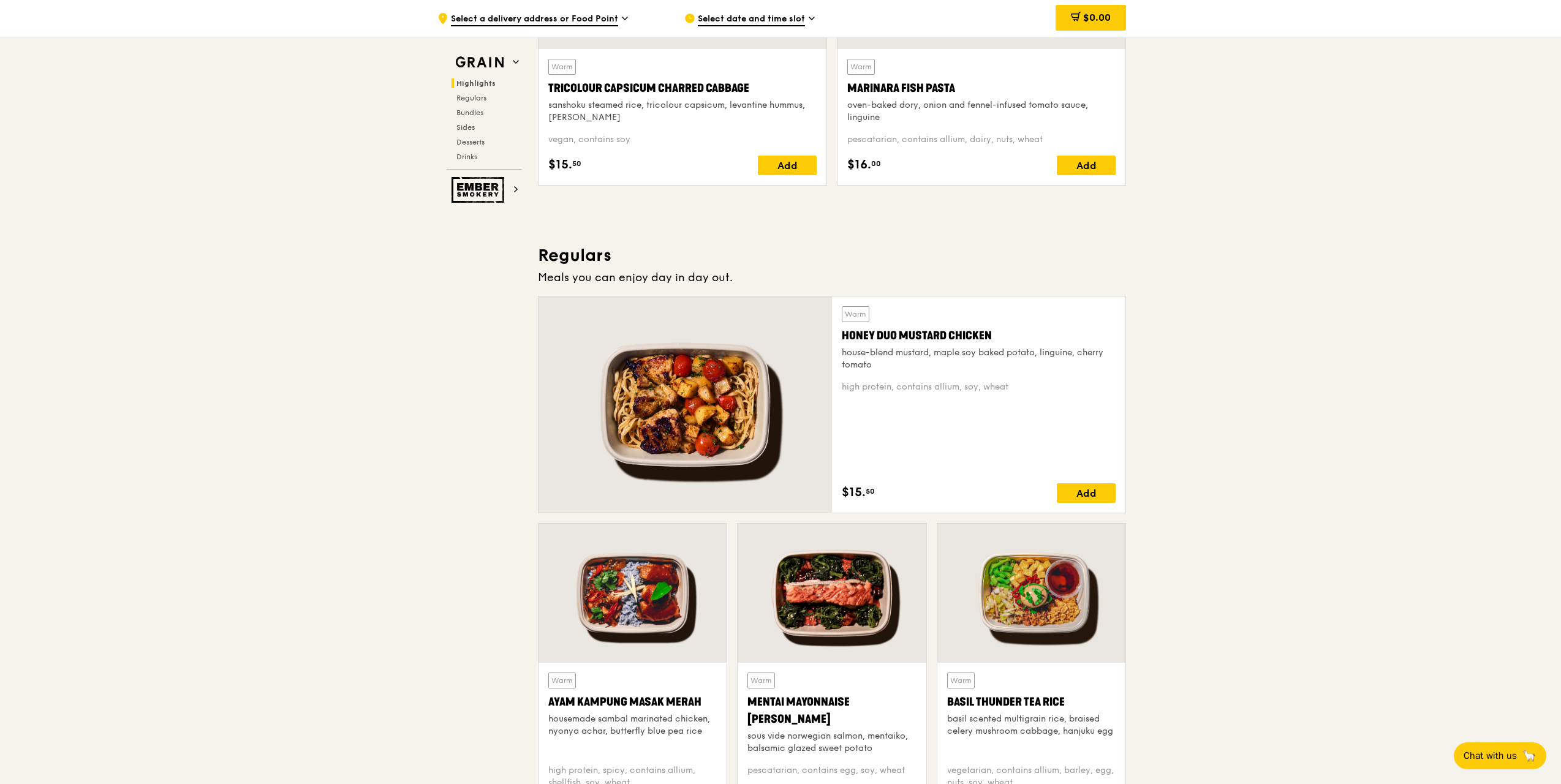 scroll, scrollTop: 676, scrollLeft: 0, axis: vertical 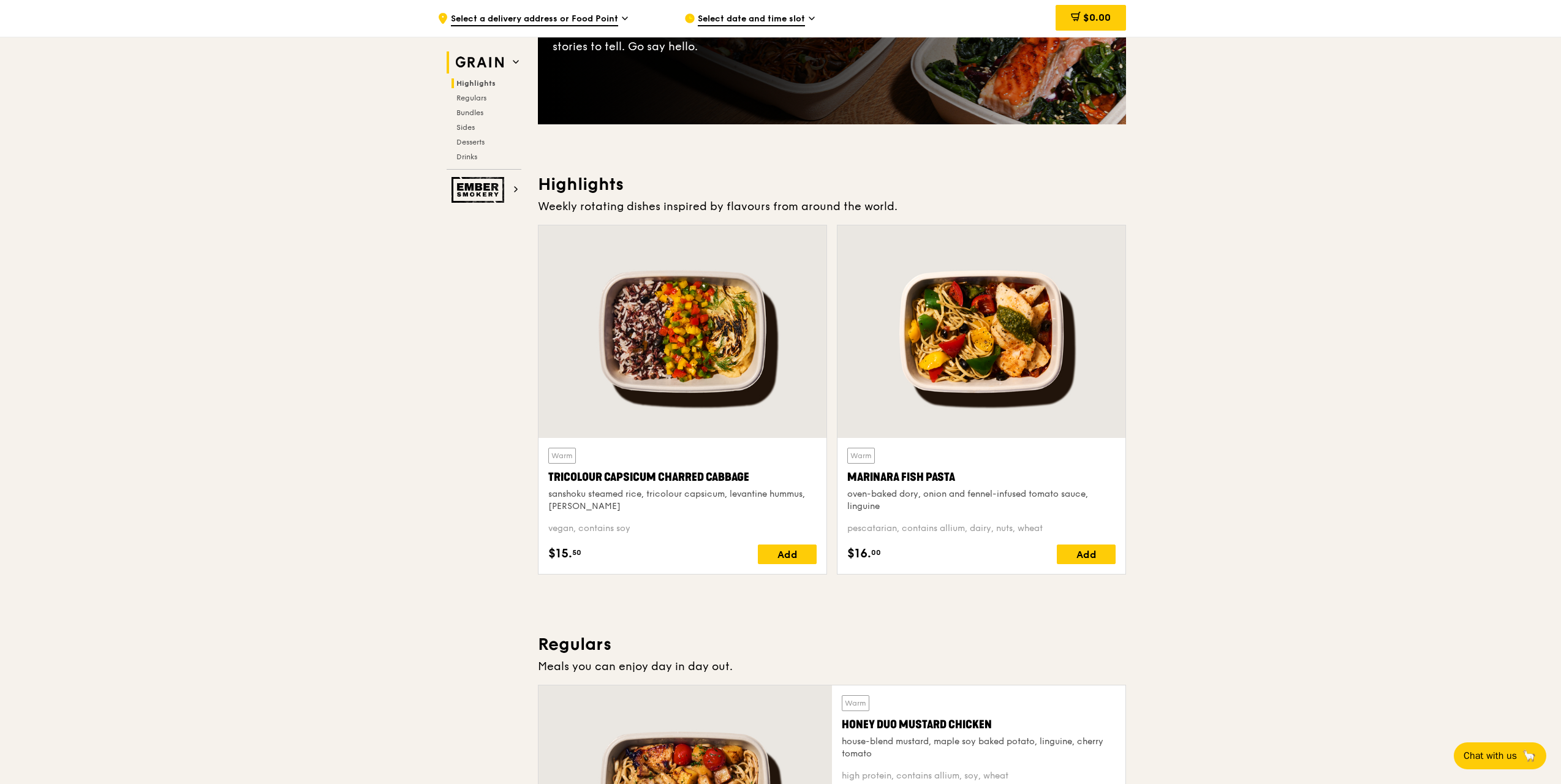 click at bounding box center (480, 62) 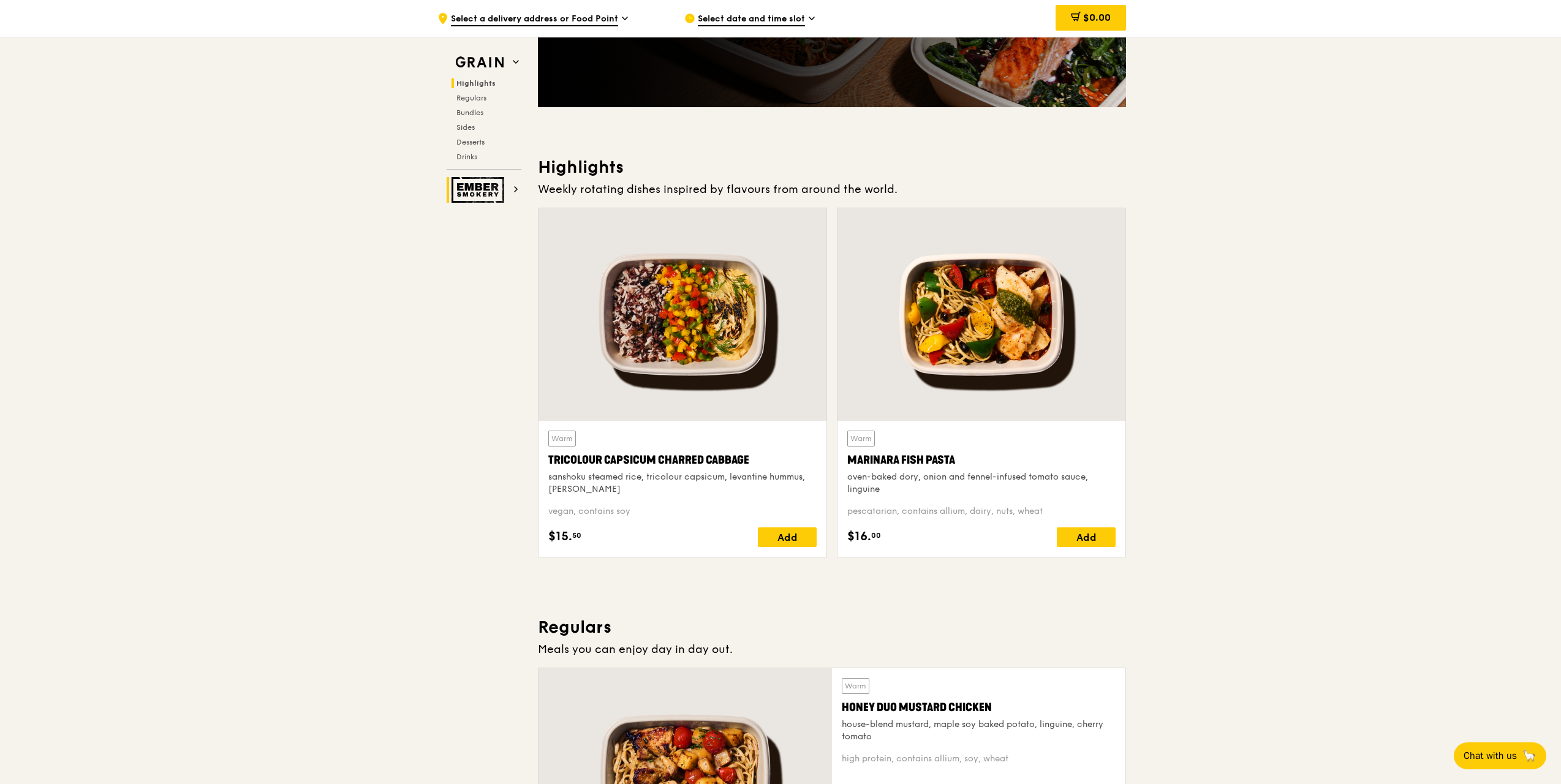 scroll, scrollTop: 162, scrollLeft: 0, axis: vertical 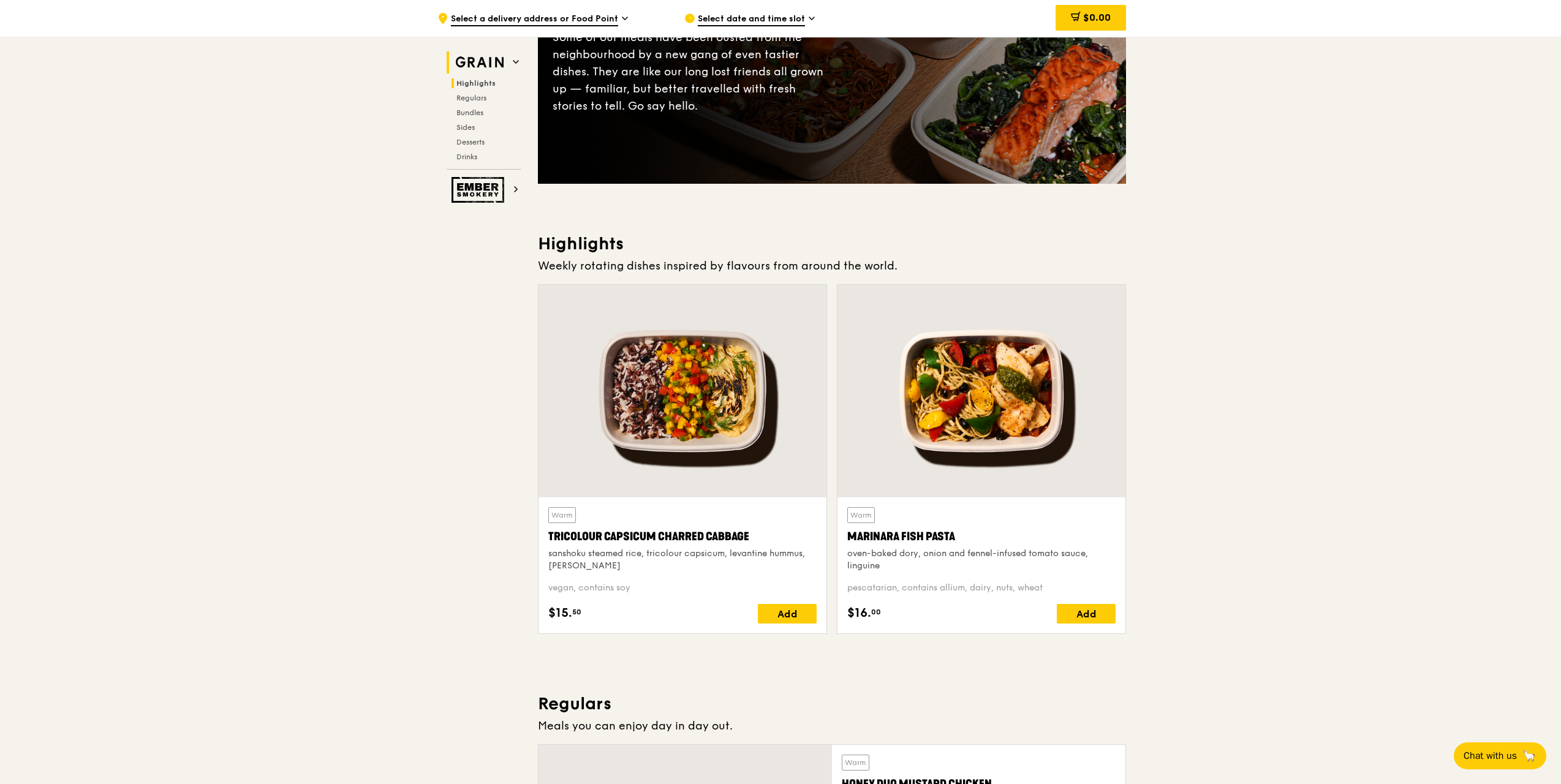 click 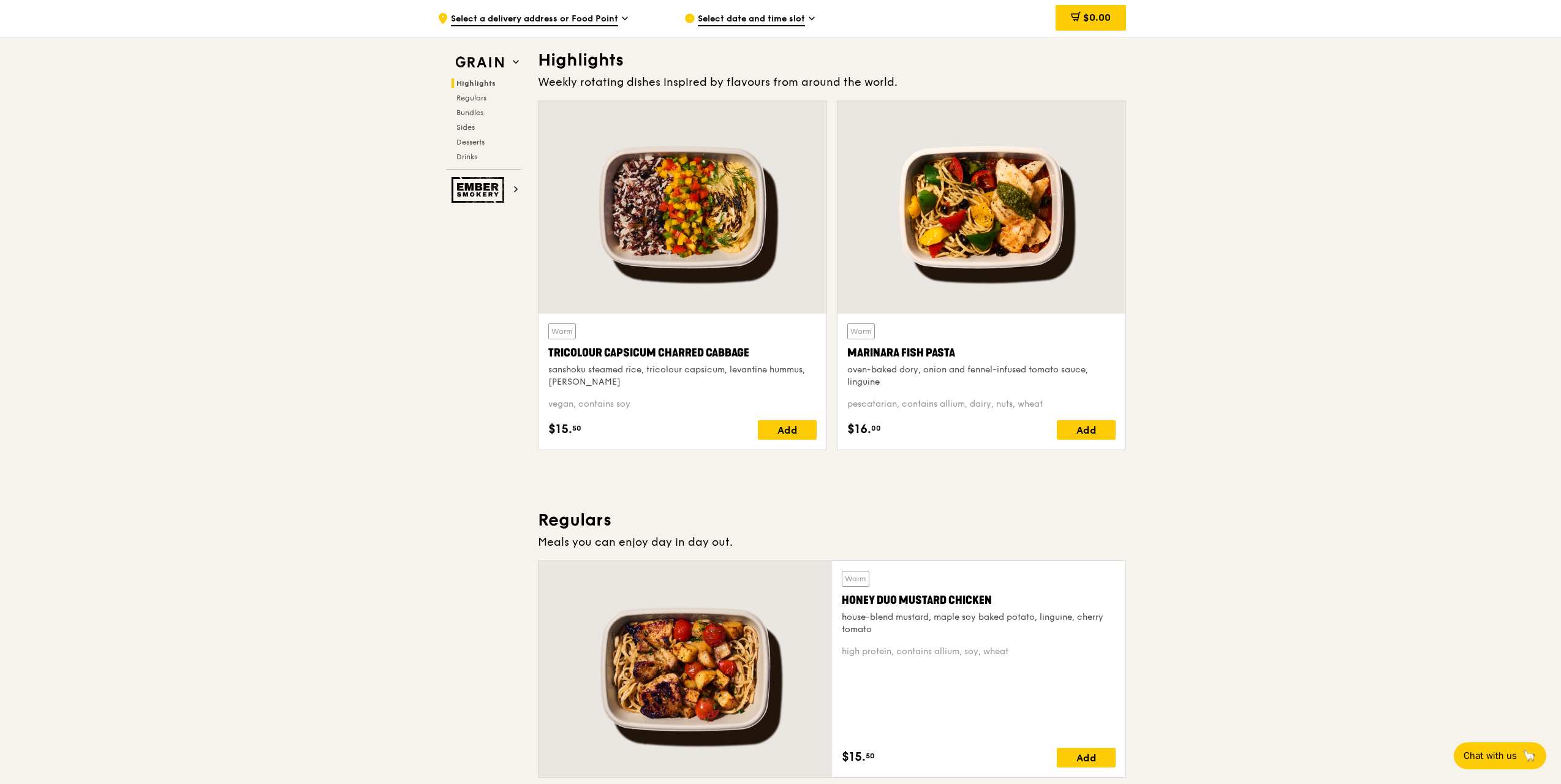 scroll, scrollTop: 0, scrollLeft: 0, axis: both 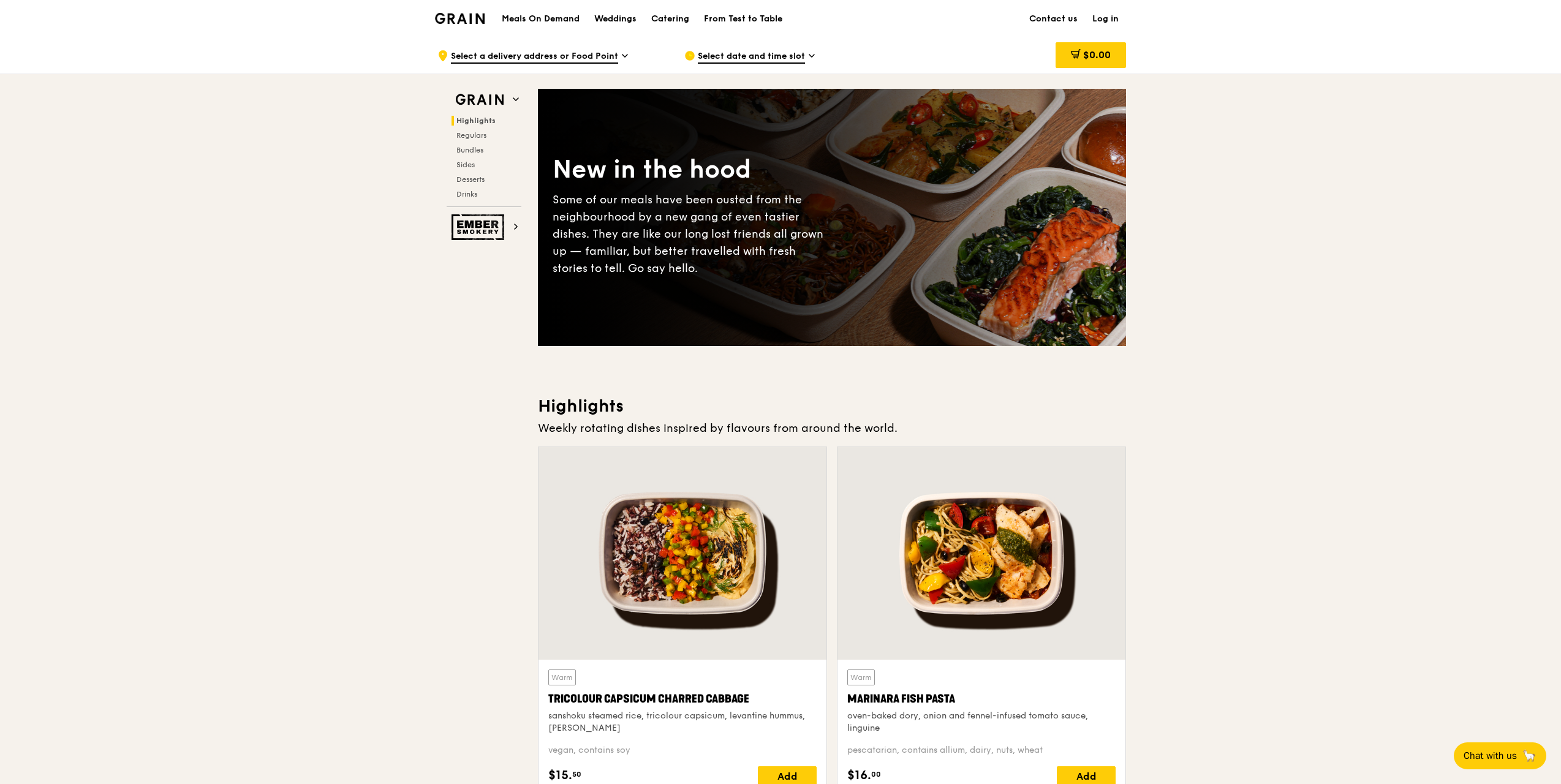 click at bounding box center [459, 18] 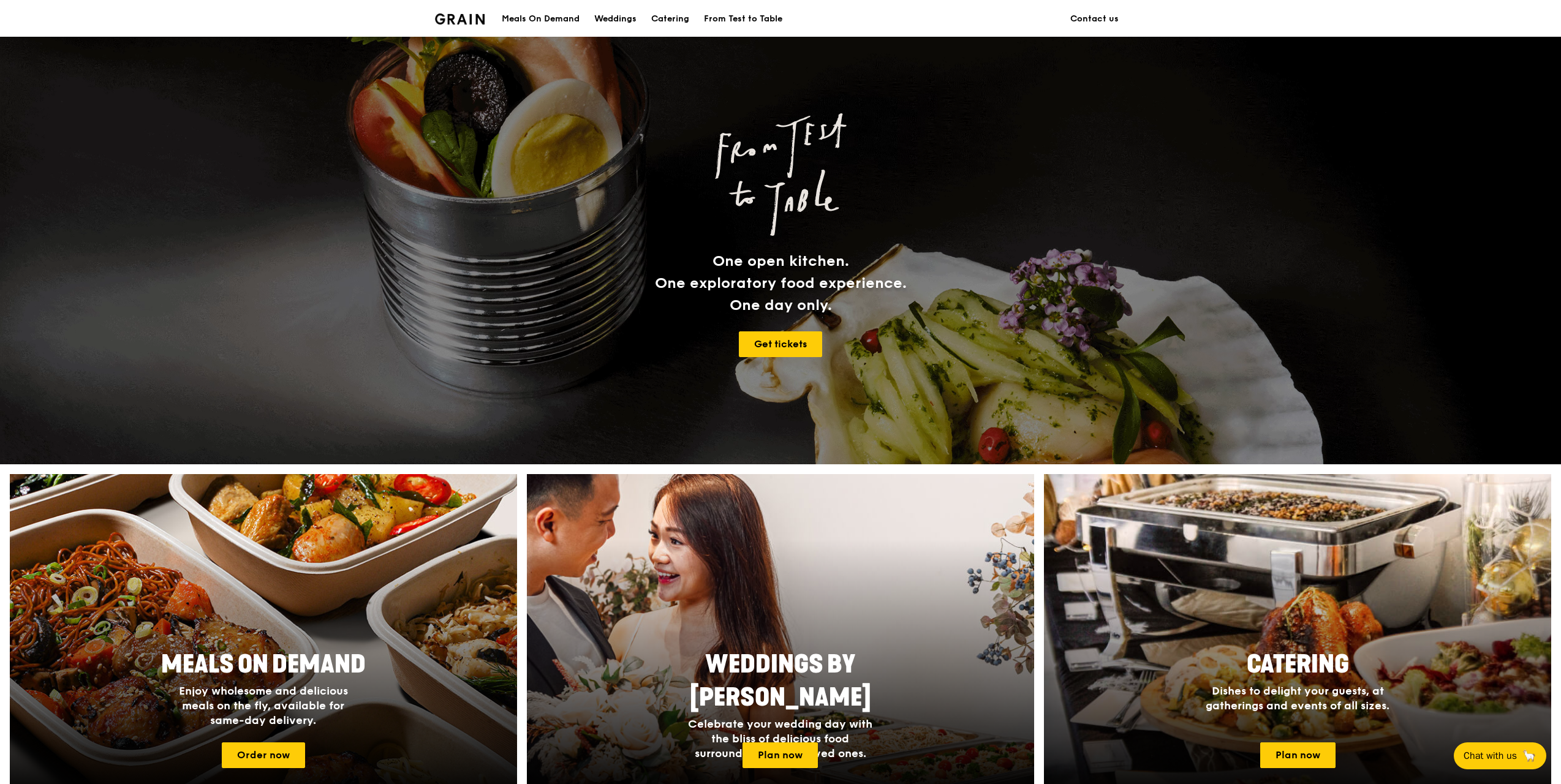 scroll, scrollTop: 0, scrollLeft: 0, axis: both 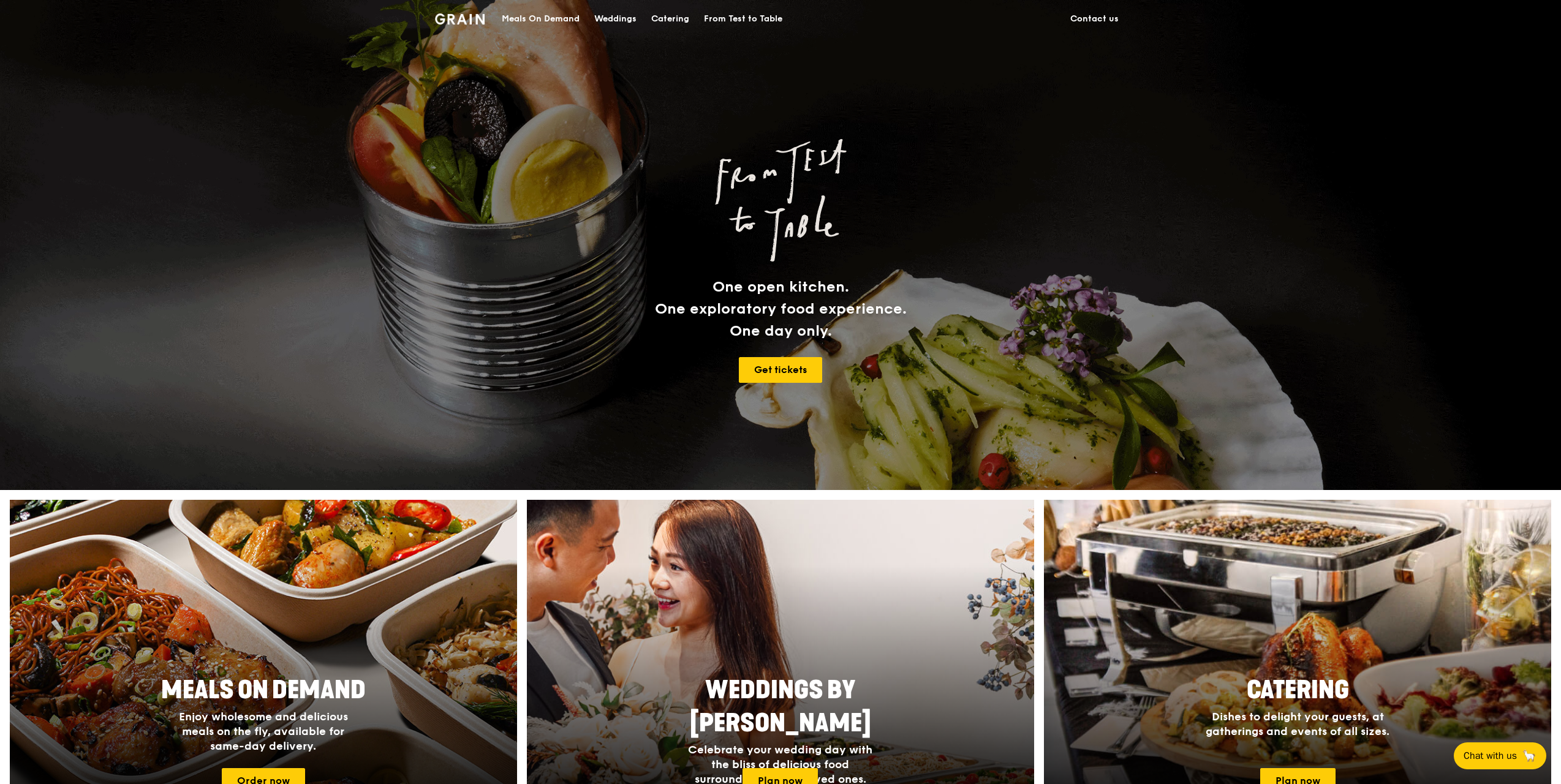 click on "Meals On Demand" at bounding box center [540, 19] 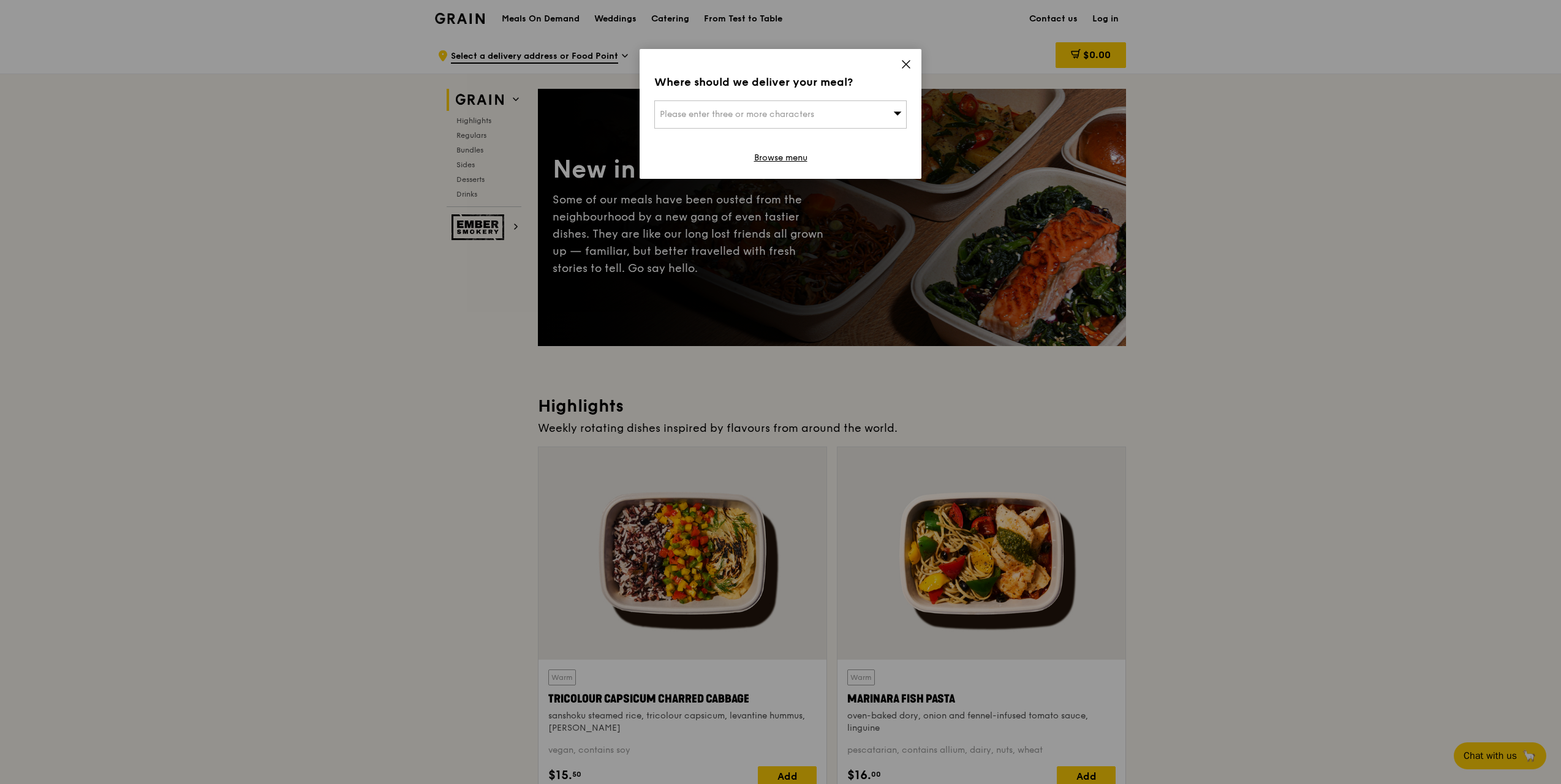 click 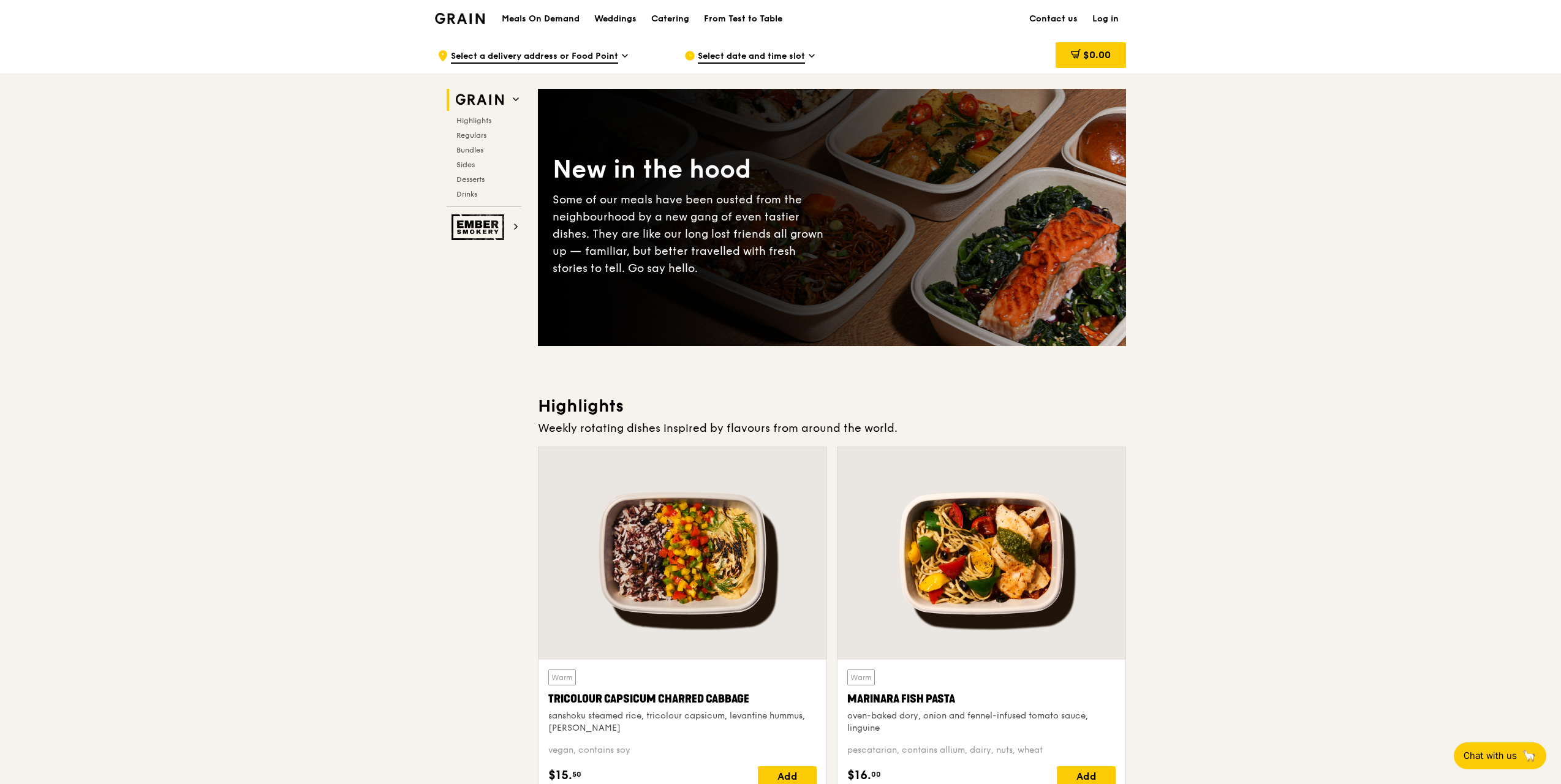 click at bounding box center (459, 18) 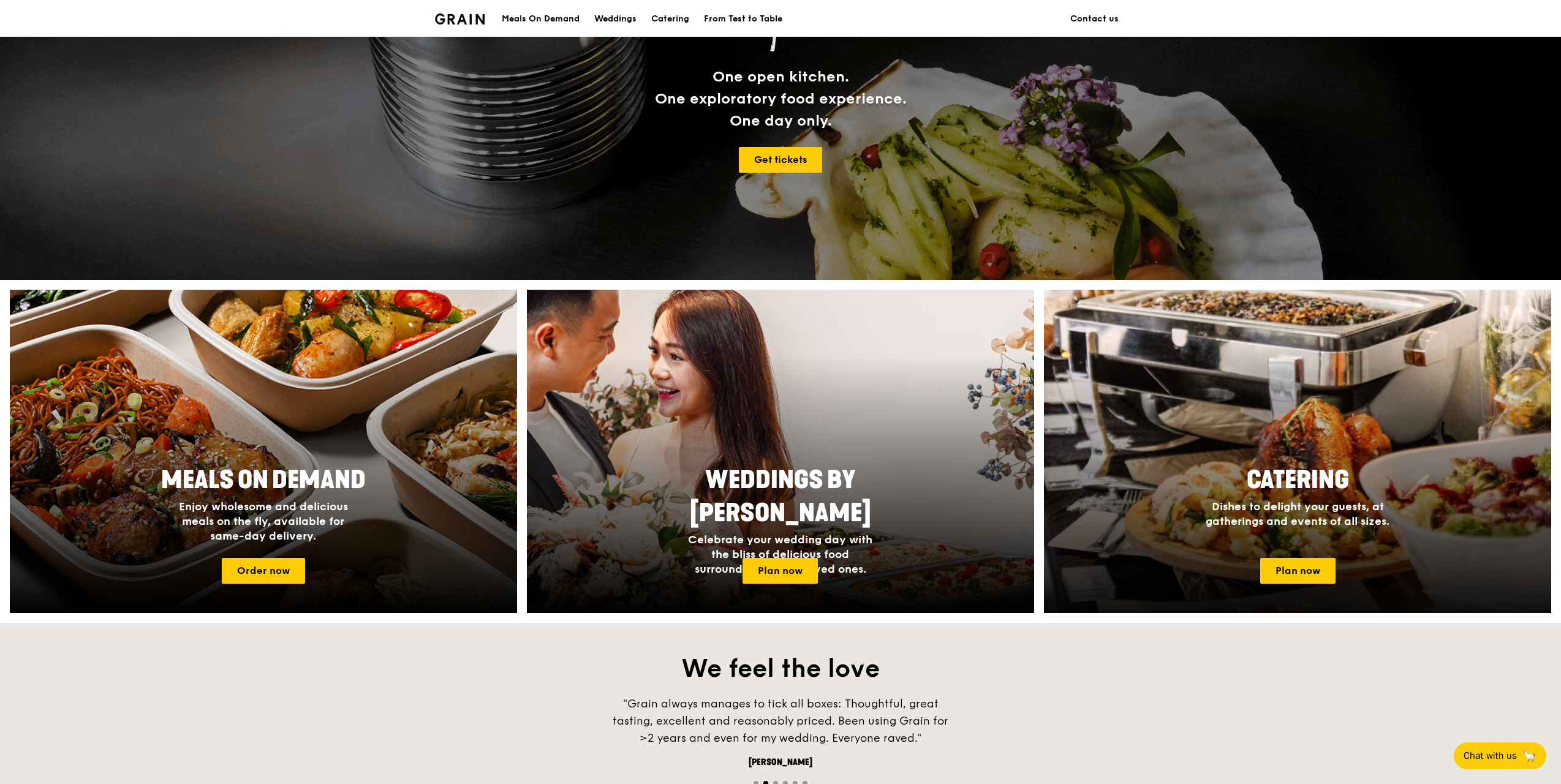 scroll, scrollTop: 213, scrollLeft: 0, axis: vertical 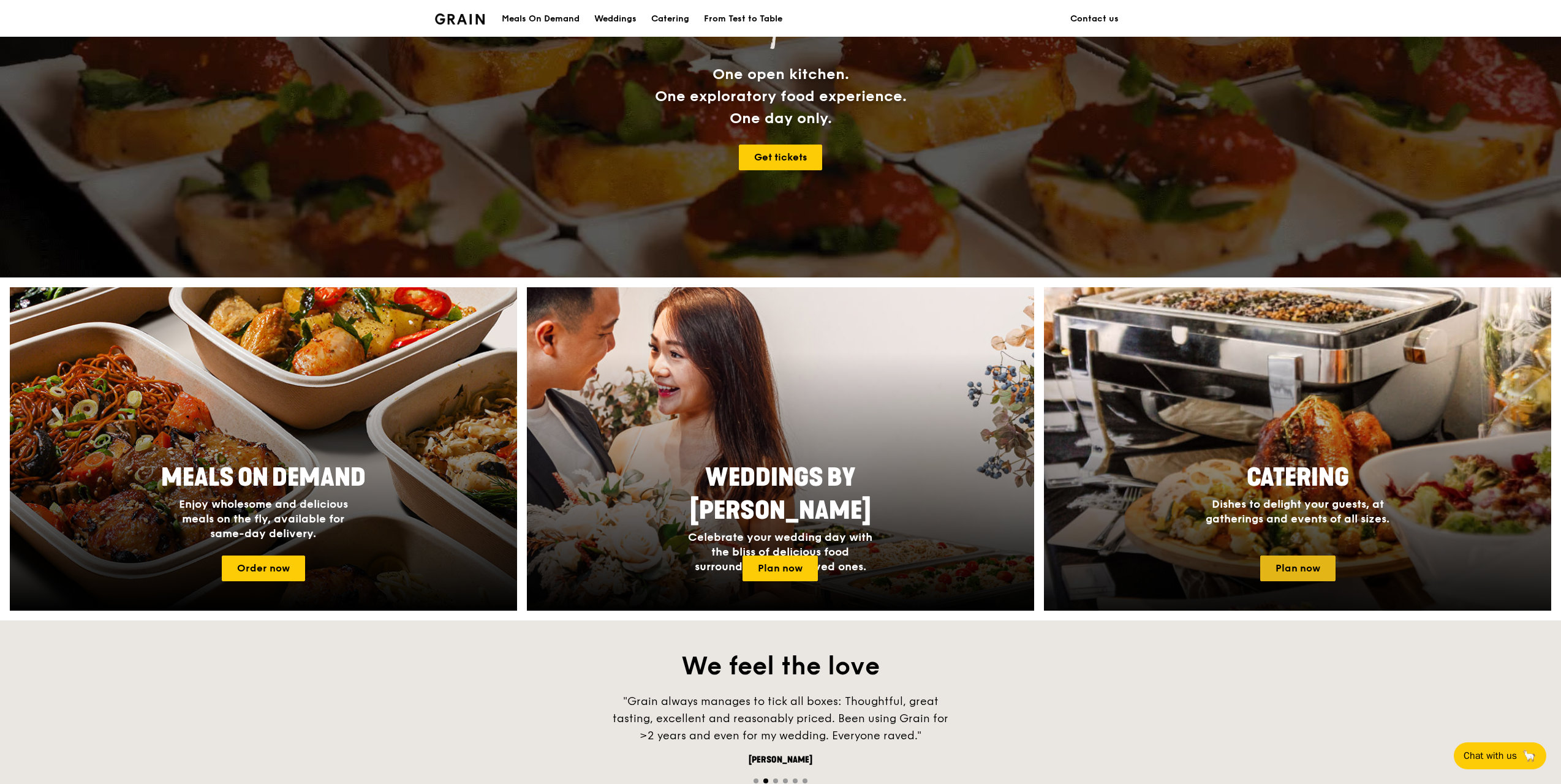 click on "Catering Dishes to delight your guests, at gatherings and events of all sizes.
Plan now" at bounding box center [1298, 449] 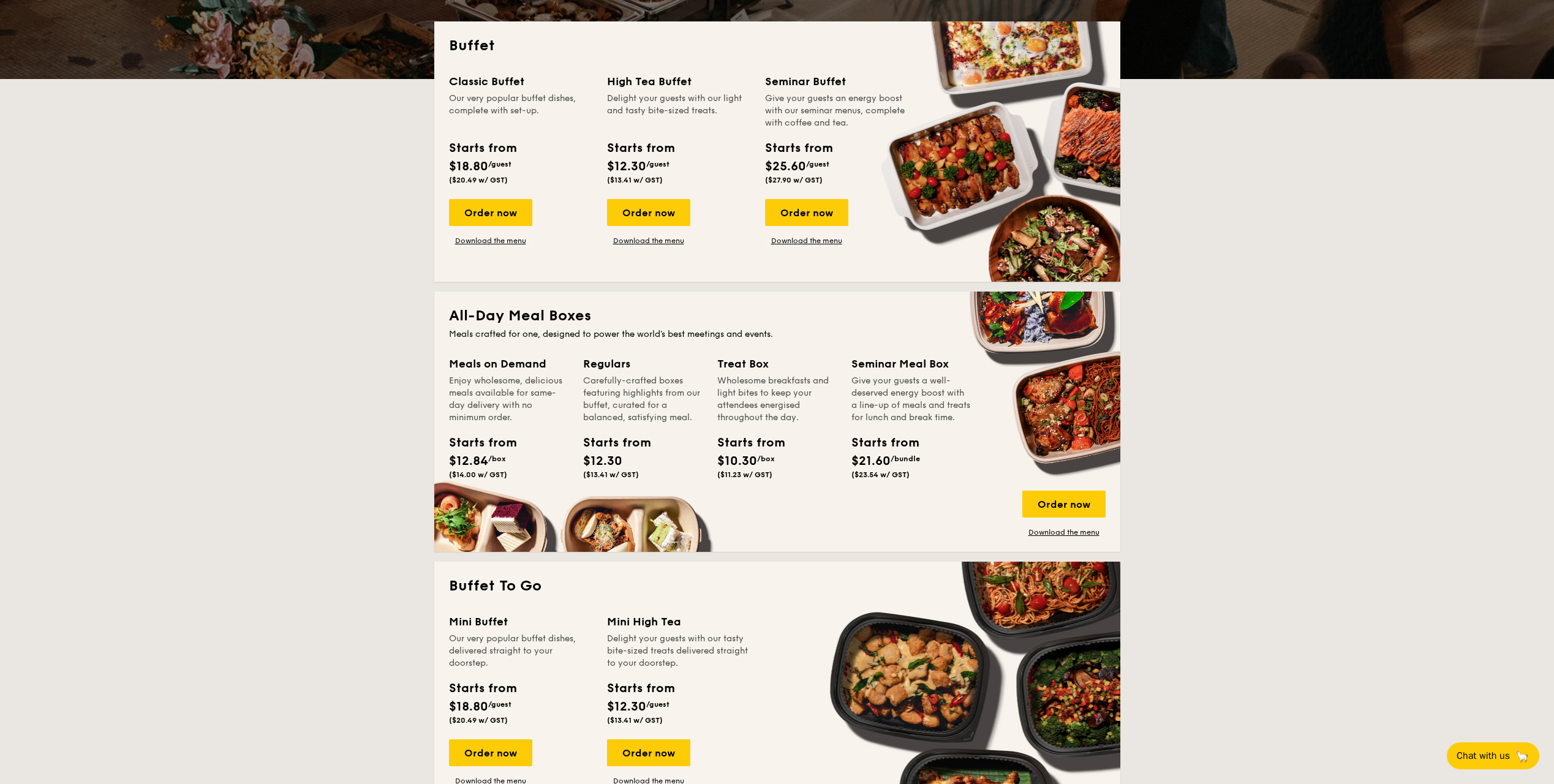 scroll, scrollTop: 326, scrollLeft: 0, axis: vertical 